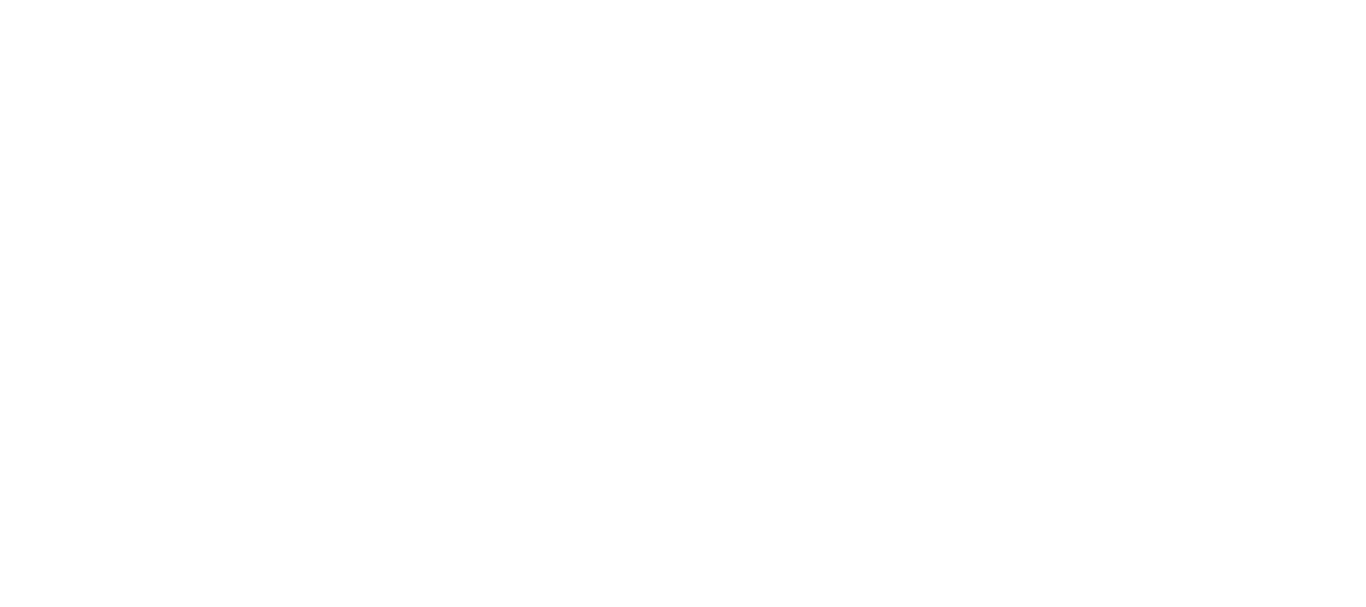 scroll, scrollTop: 0, scrollLeft: 0, axis: both 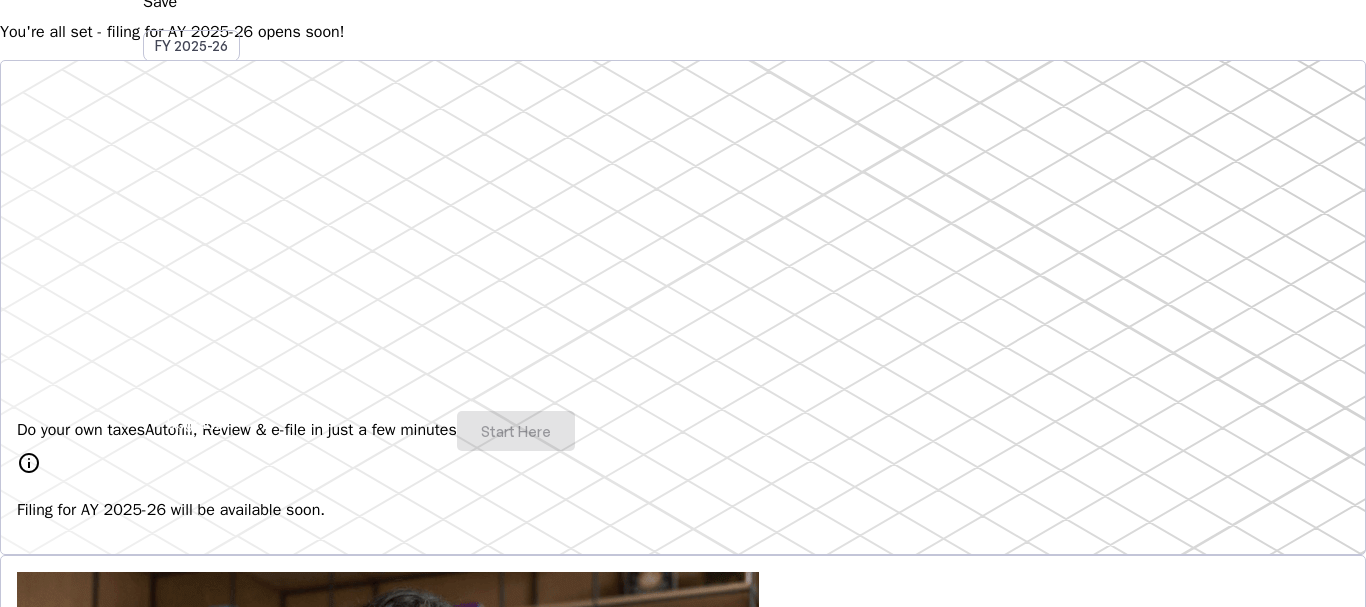 click on "Do your own taxes   Autofill, Review & e-file in just a few minutes   Start Here" at bounding box center (683, 431) 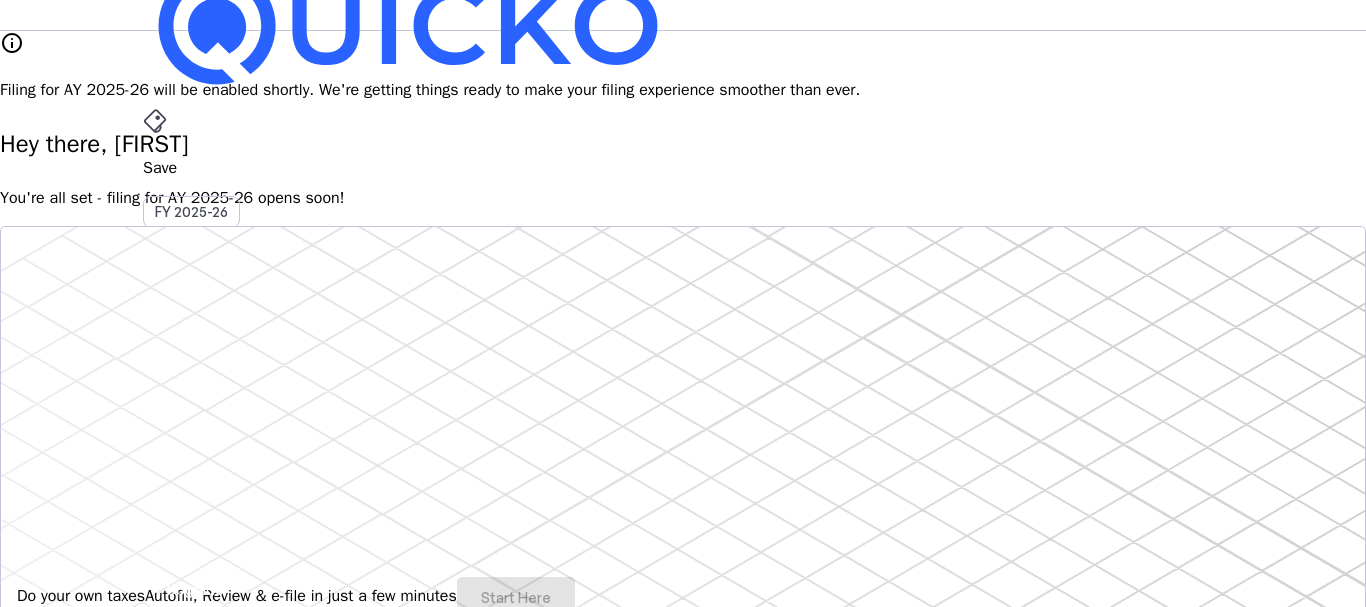 scroll, scrollTop: 0, scrollLeft: 0, axis: both 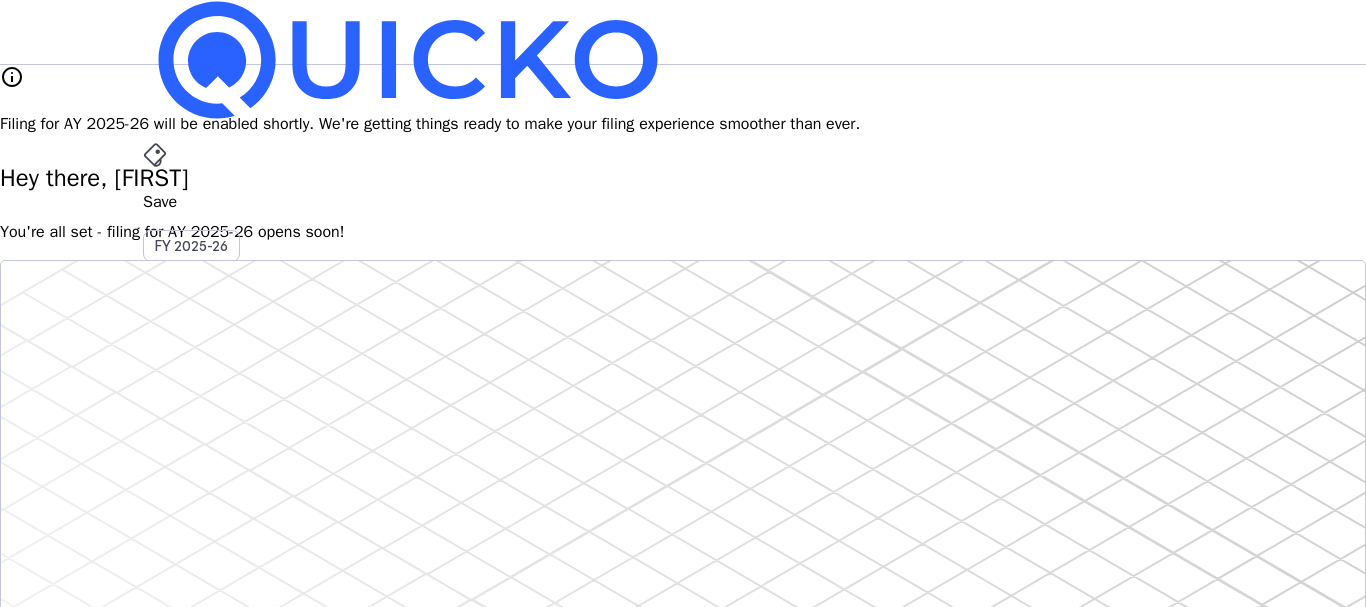click on "info" at bounding box center (12, 77) 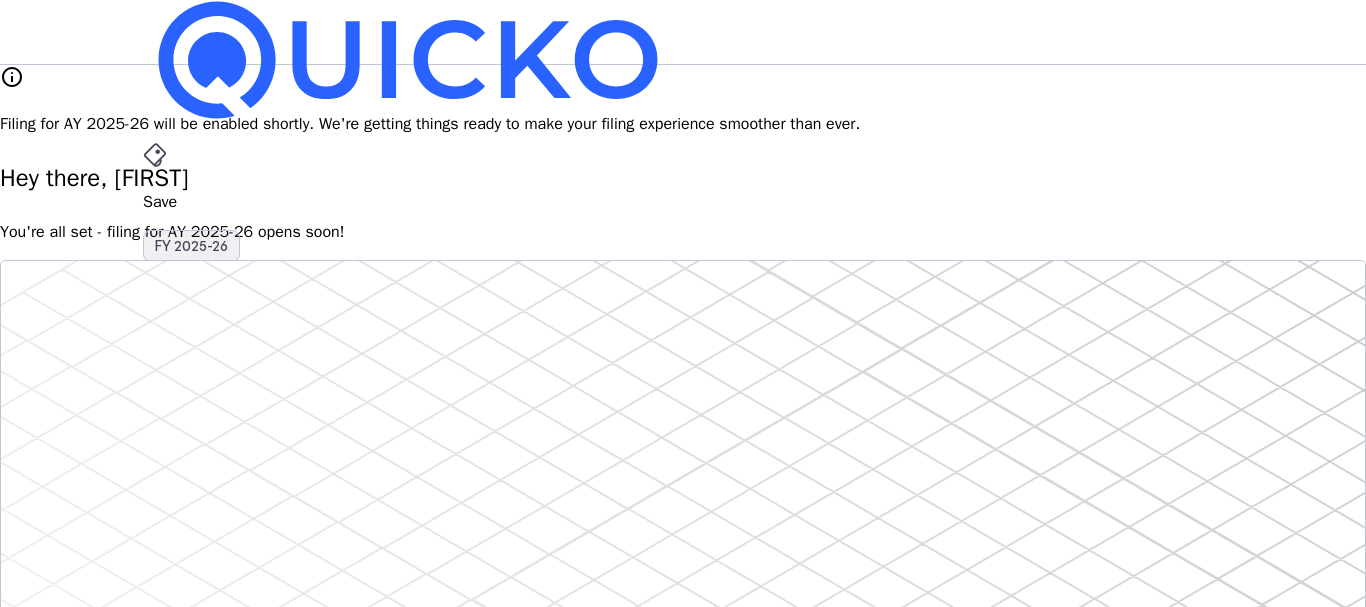 click on "FY 2025-26" at bounding box center (191, 246) 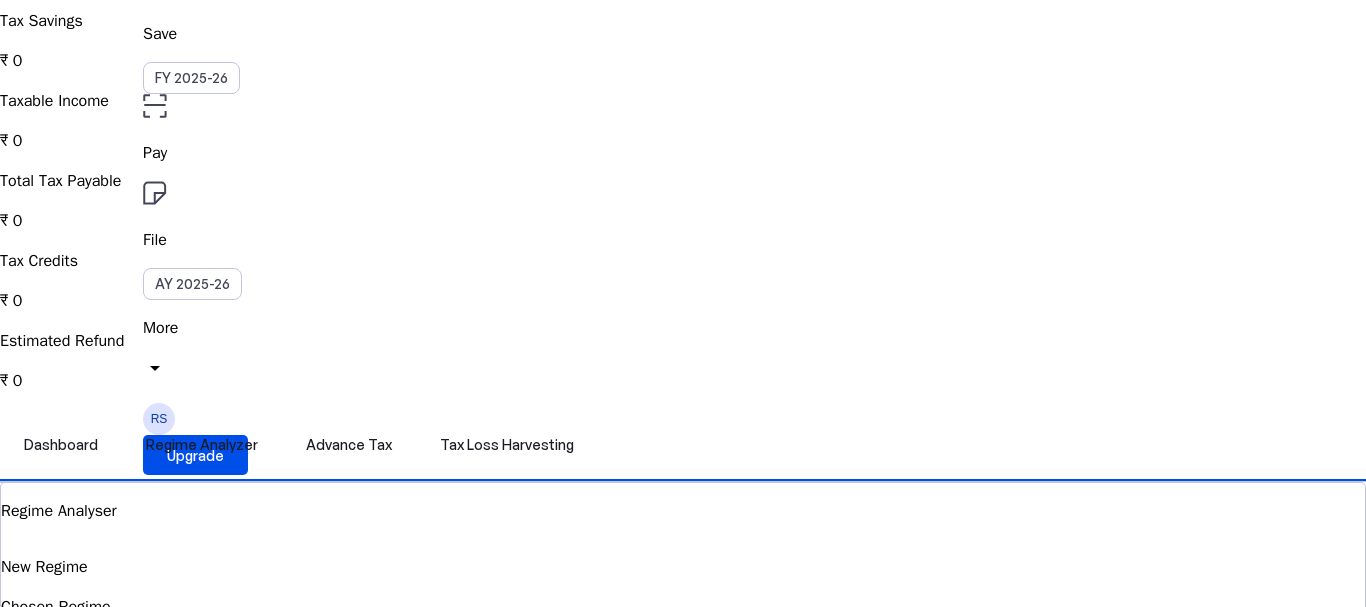 scroll, scrollTop: 200, scrollLeft: 0, axis: vertical 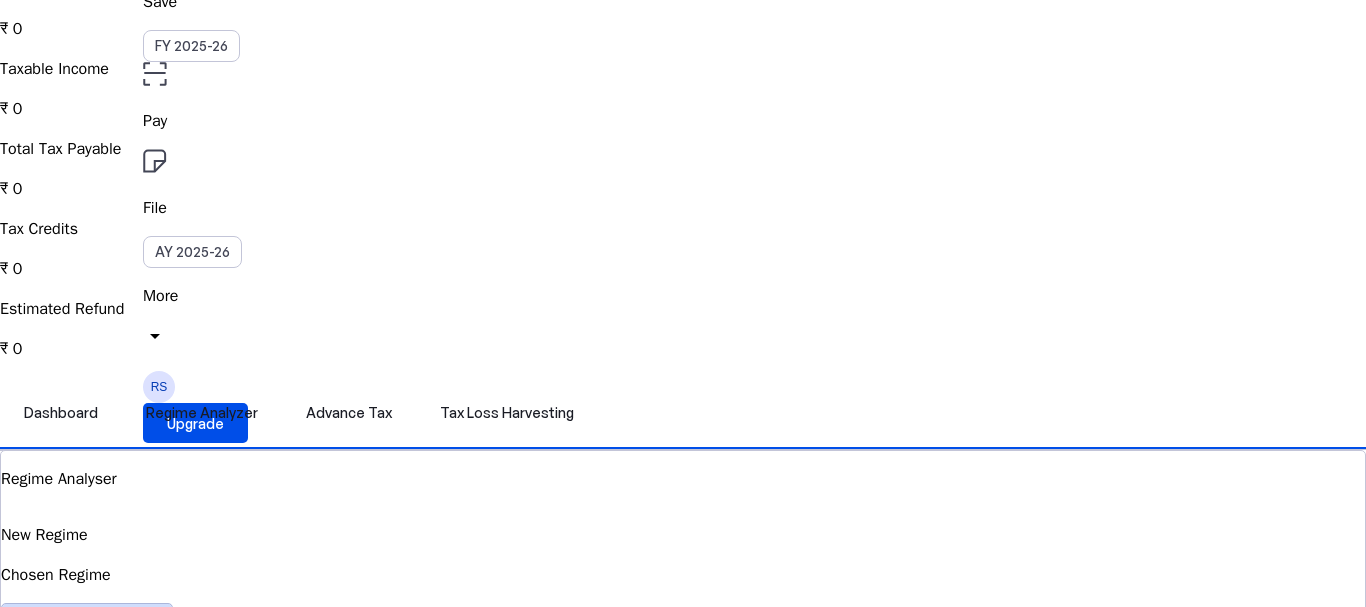 click on "View Comparision" at bounding box center (87, 623) 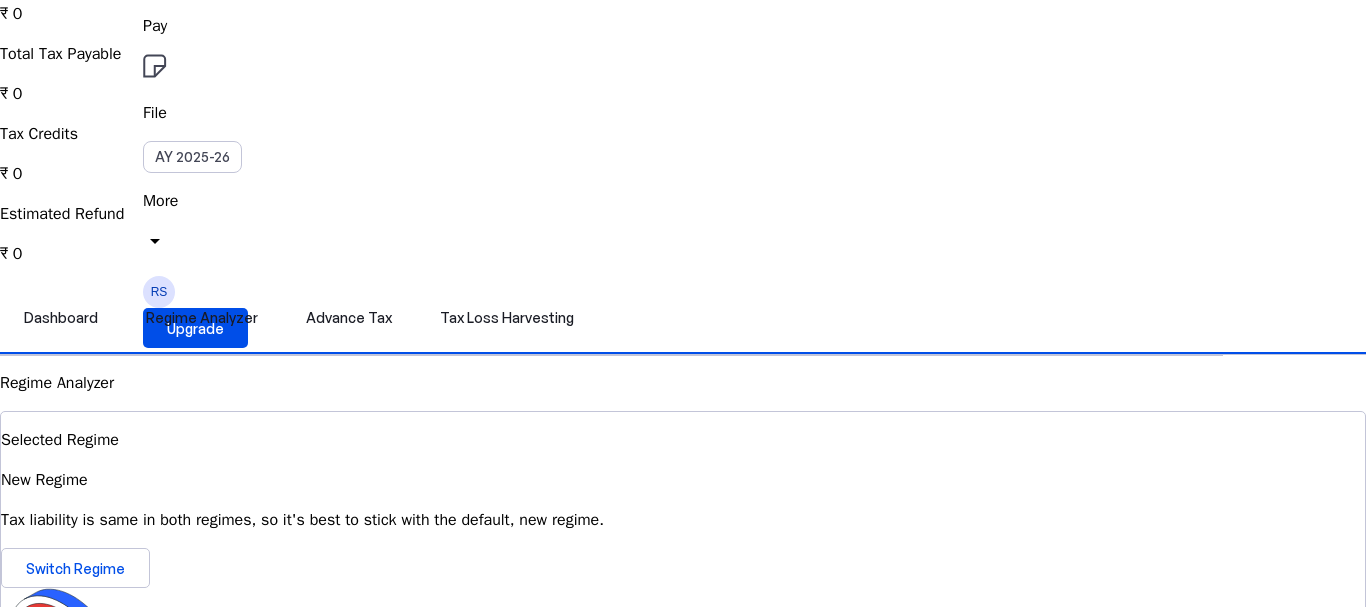 scroll, scrollTop: 0, scrollLeft: 0, axis: both 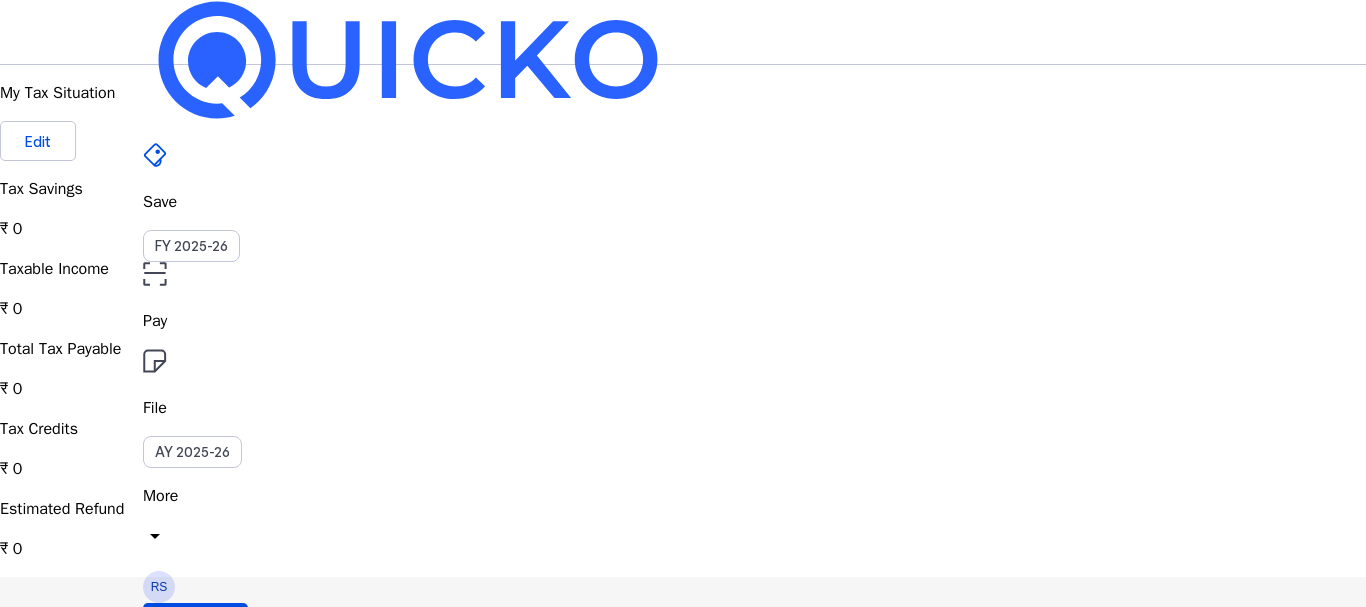 click on "Advance Tax" at bounding box center [349, 613] 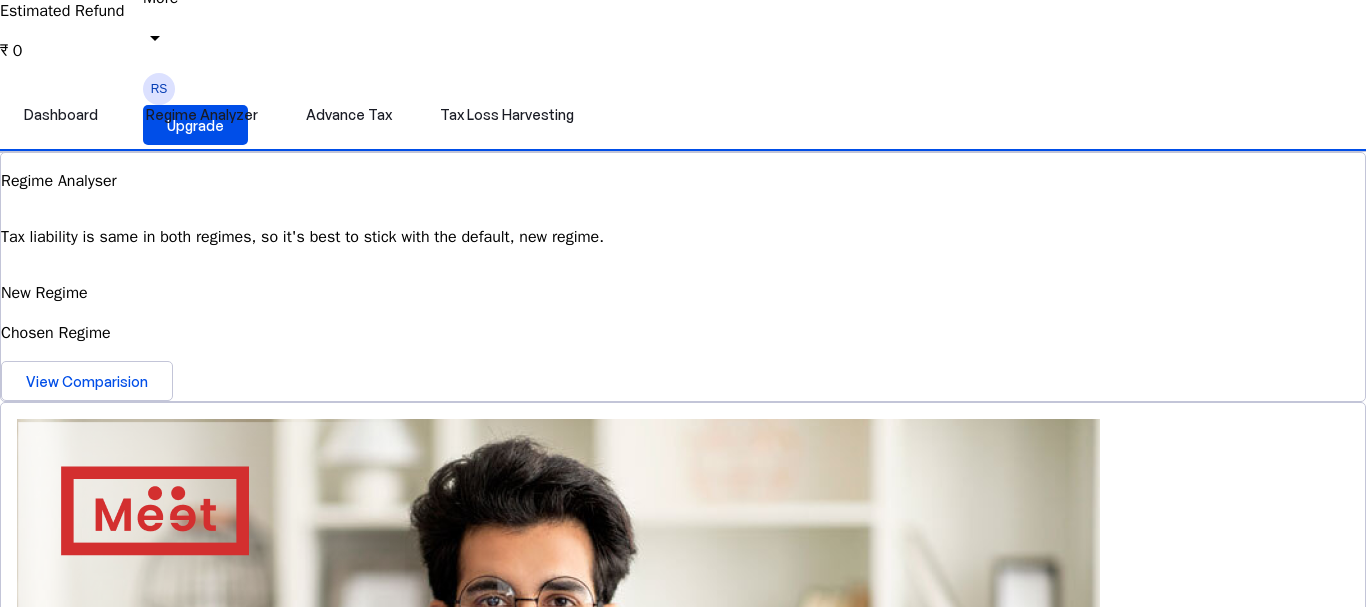 scroll, scrollTop: 500, scrollLeft: 0, axis: vertical 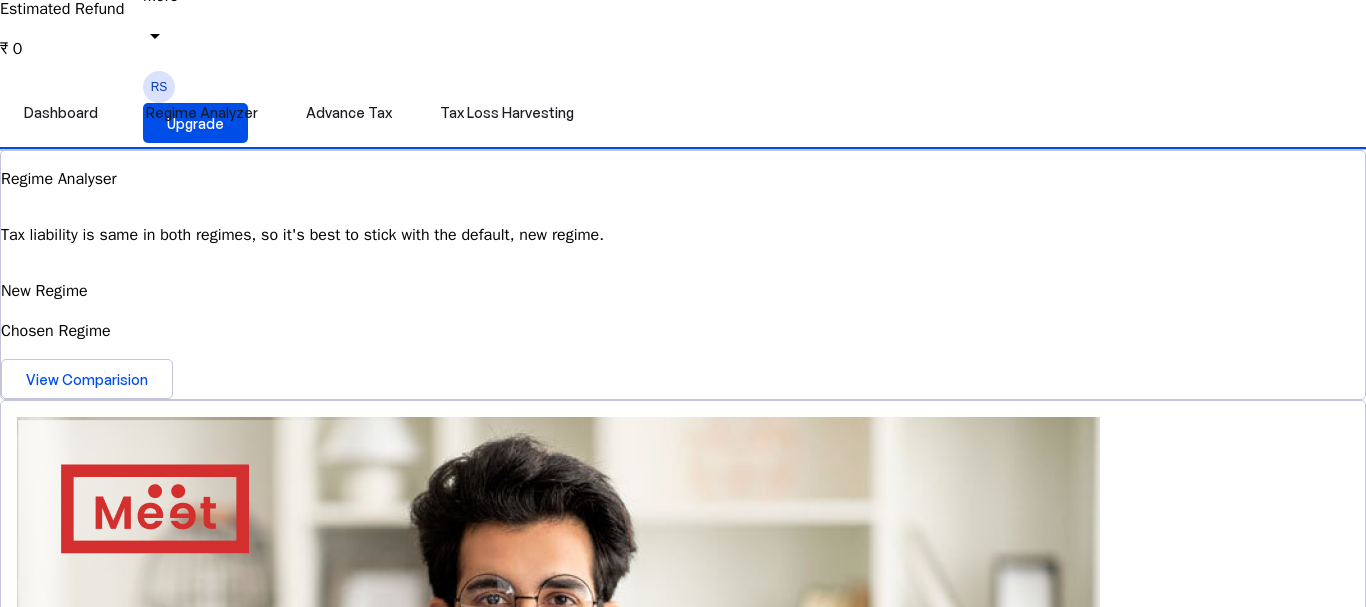 click at bounding box center (51, 1879) 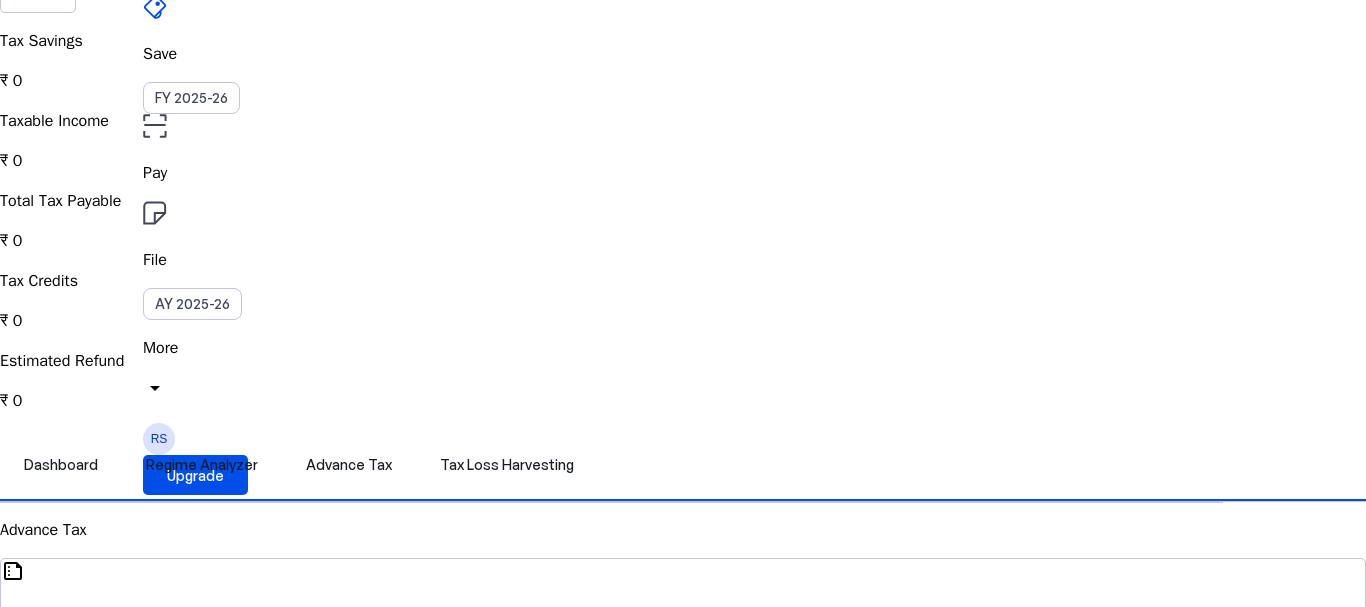 scroll, scrollTop: 100, scrollLeft: 0, axis: vertical 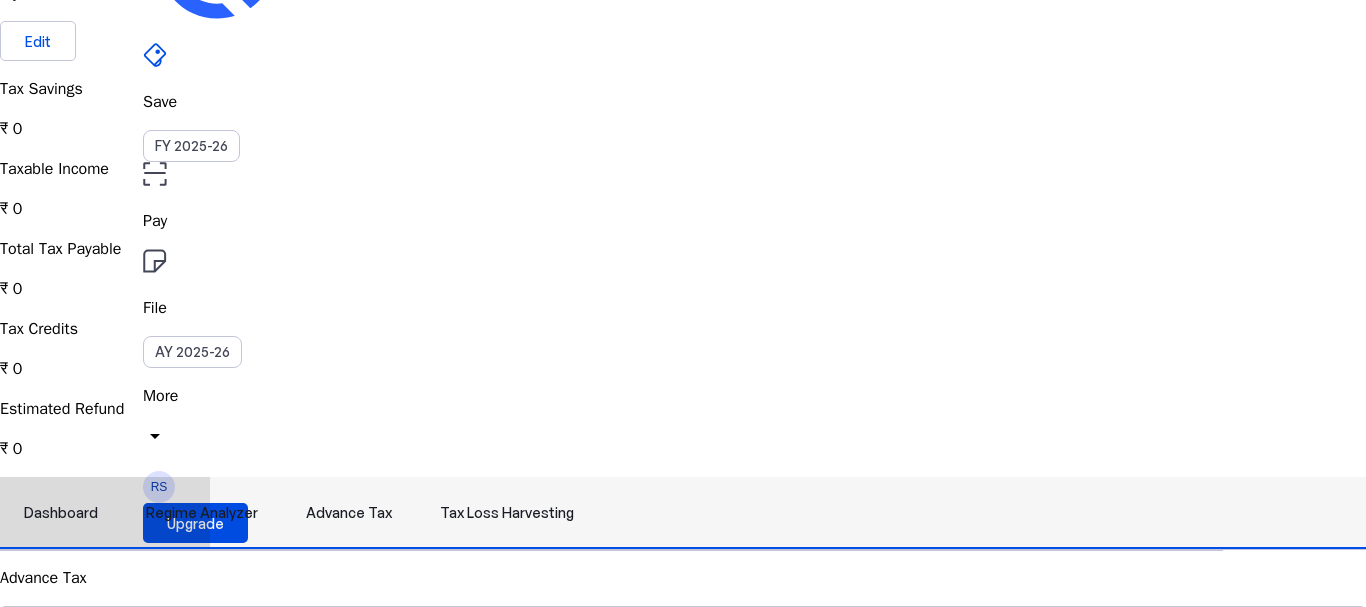 click on "Regime Analyzer" at bounding box center (202, 513) 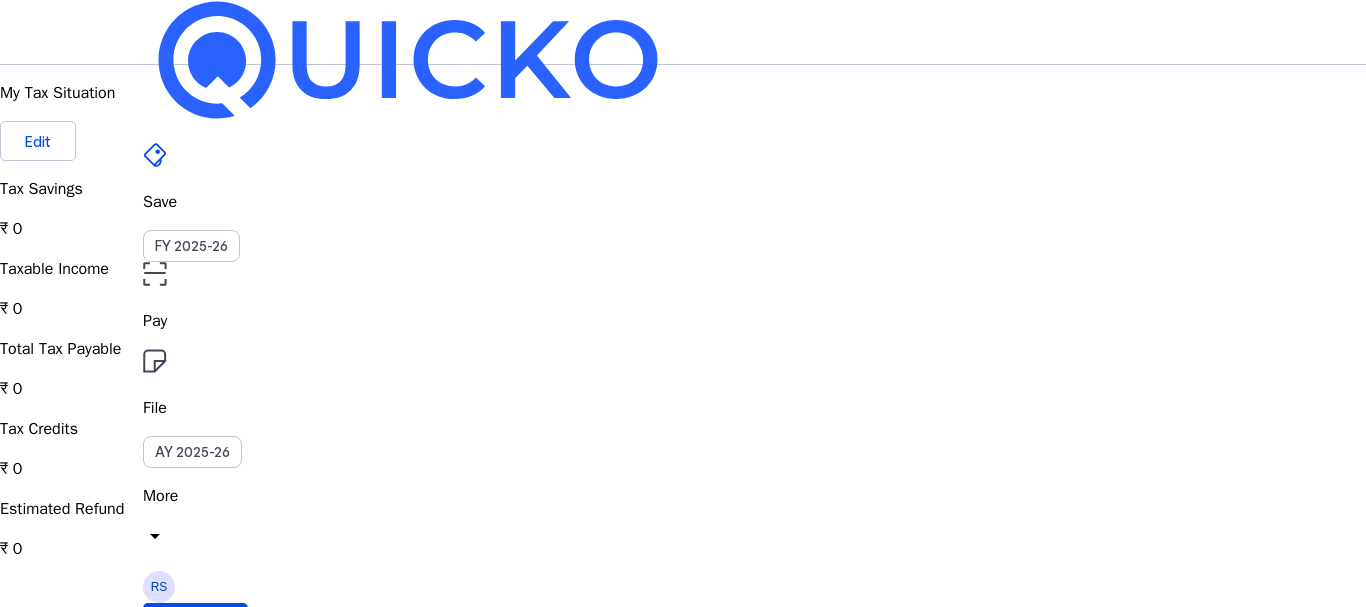click on "RS" at bounding box center [159, 587] 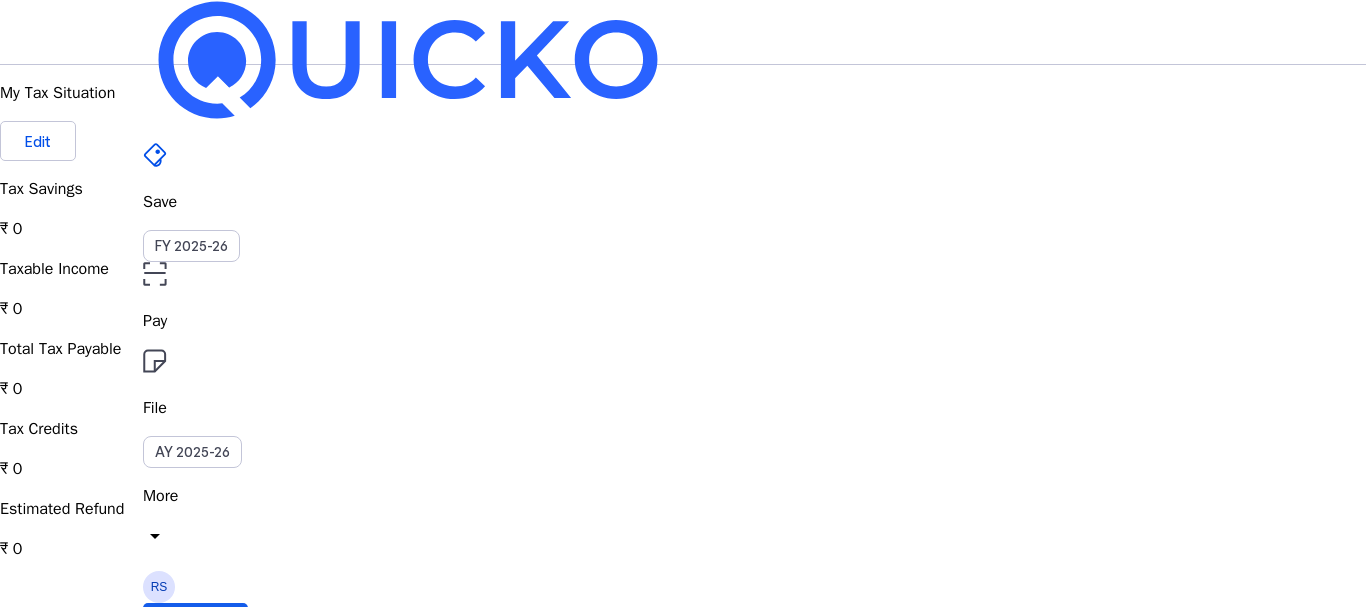 click on "Upgrade" at bounding box center [195, 623] 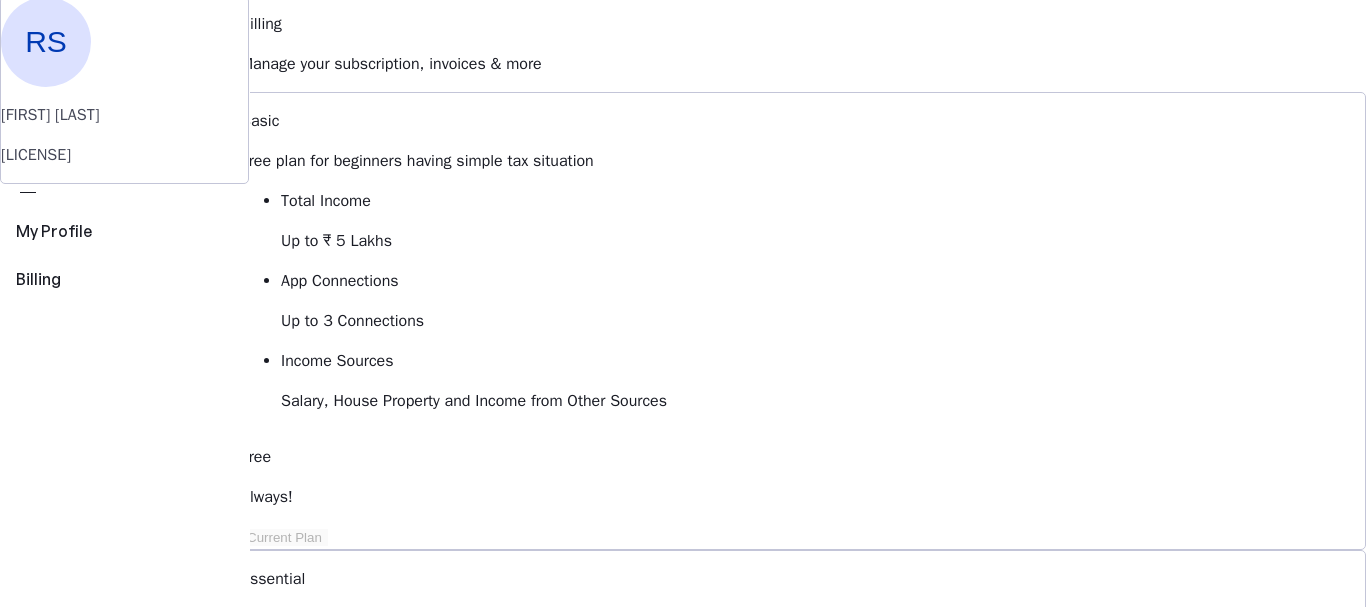 scroll, scrollTop: 100, scrollLeft: 0, axis: vertical 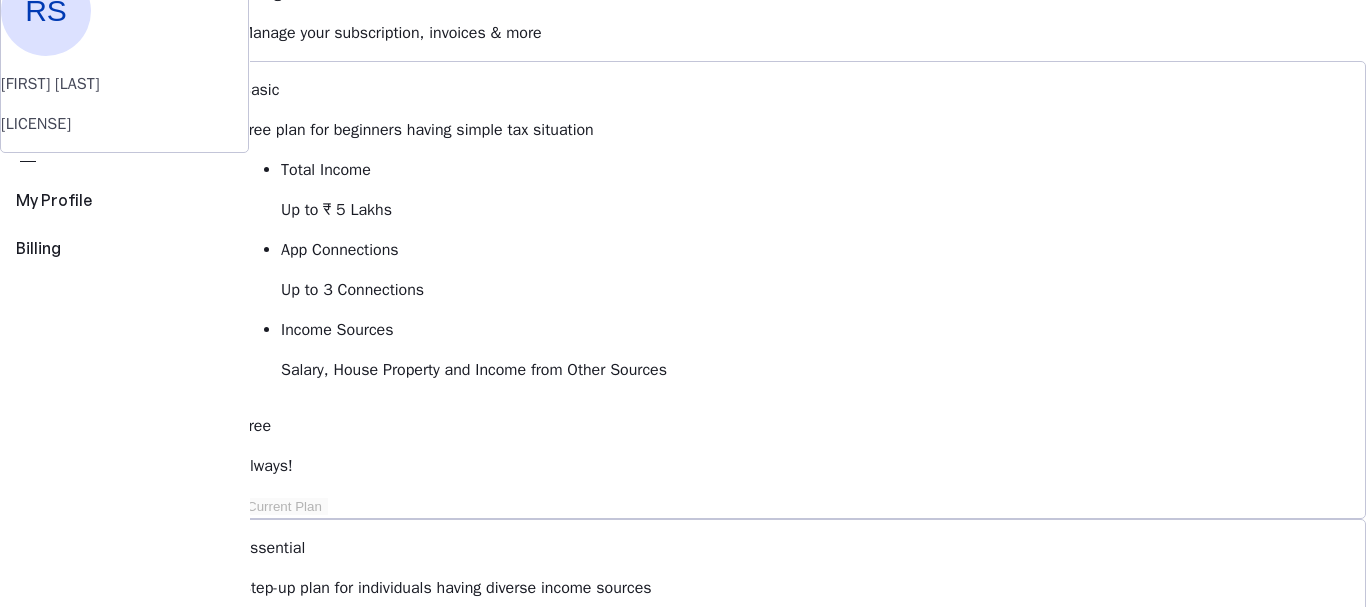 click on "Salary, House Property and Income from Other Sources" at bounding box center [823, 210] 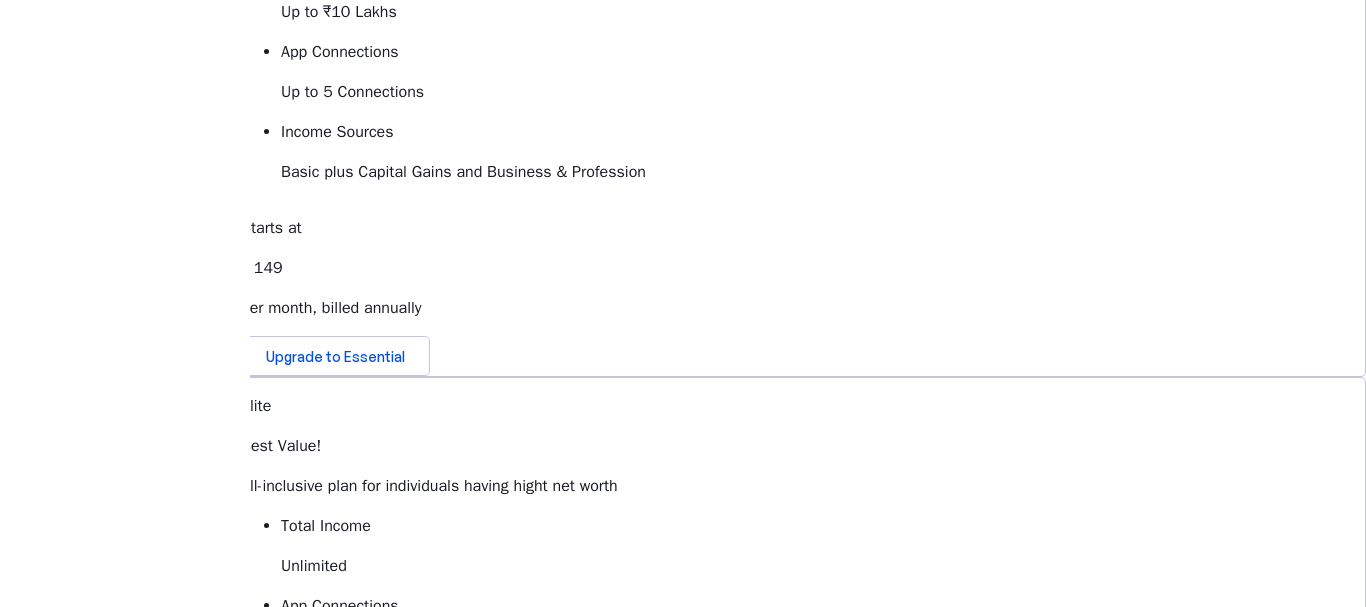 scroll, scrollTop: 458, scrollLeft: 0, axis: vertical 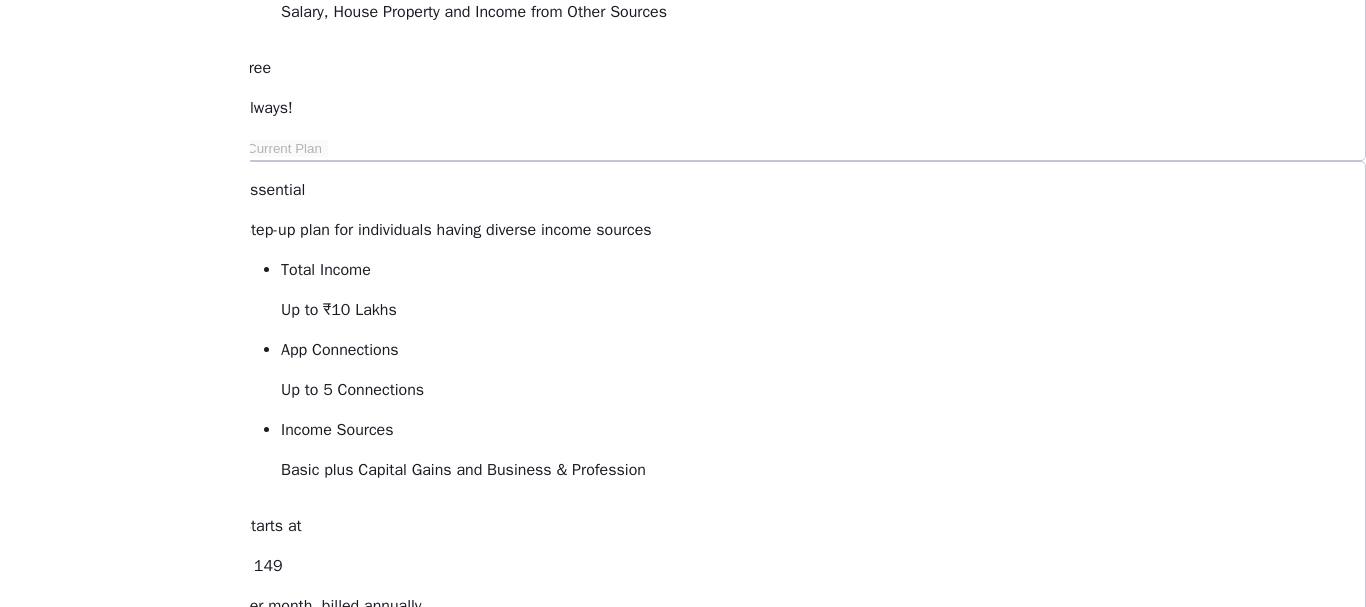 click on "View Comparison keyboard_arrow_down" at bounding box center [310, 1243] 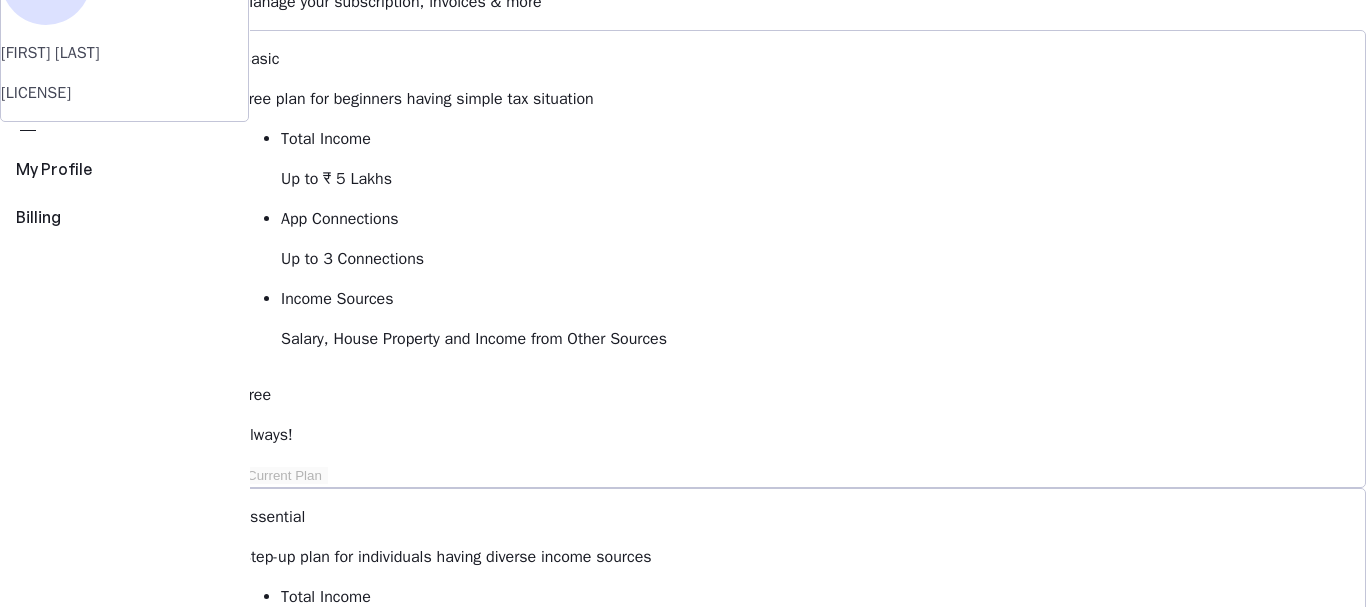 scroll, scrollTop: 225, scrollLeft: 0, axis: vertical 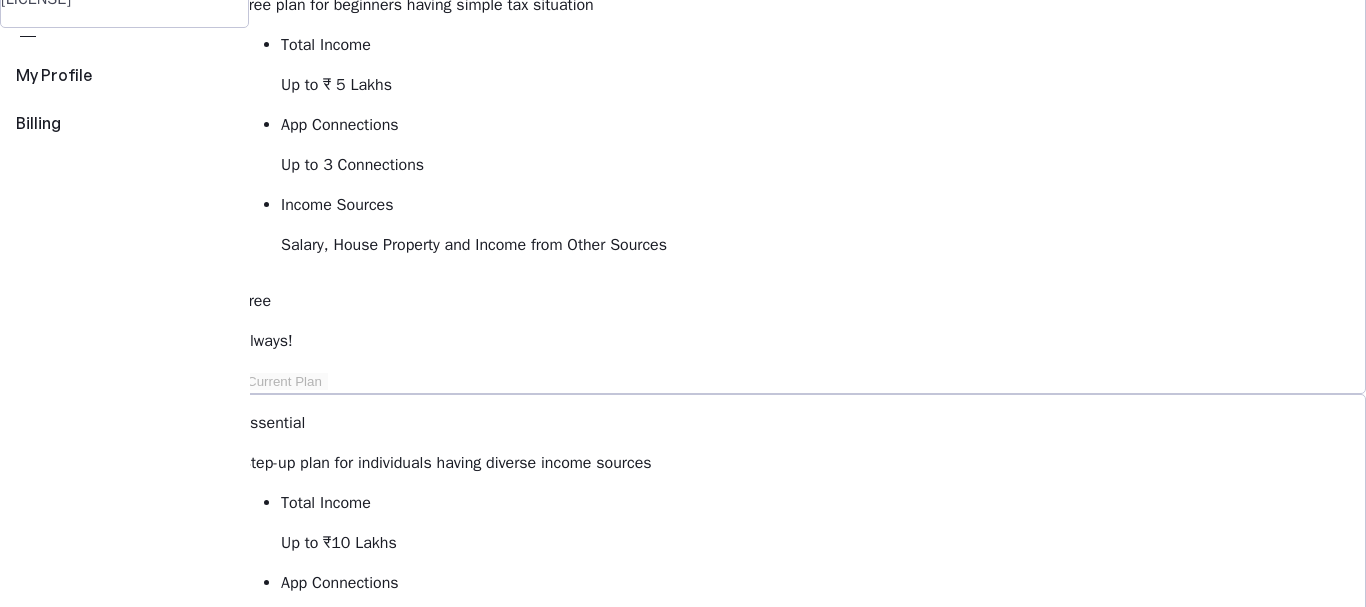 click on "Starts at ₹ 149 per month, billed annually" at bounding box center [803, 799] 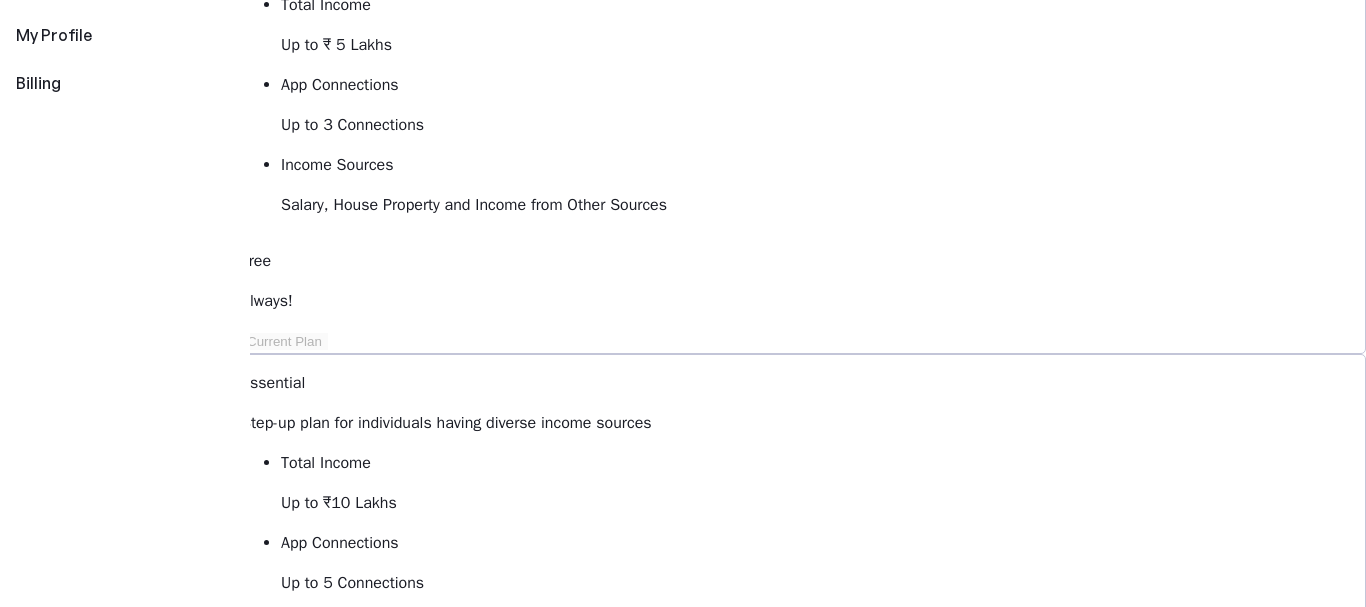 scroll, scrollTop: 400, scrollLeft: 0, axis: vertical 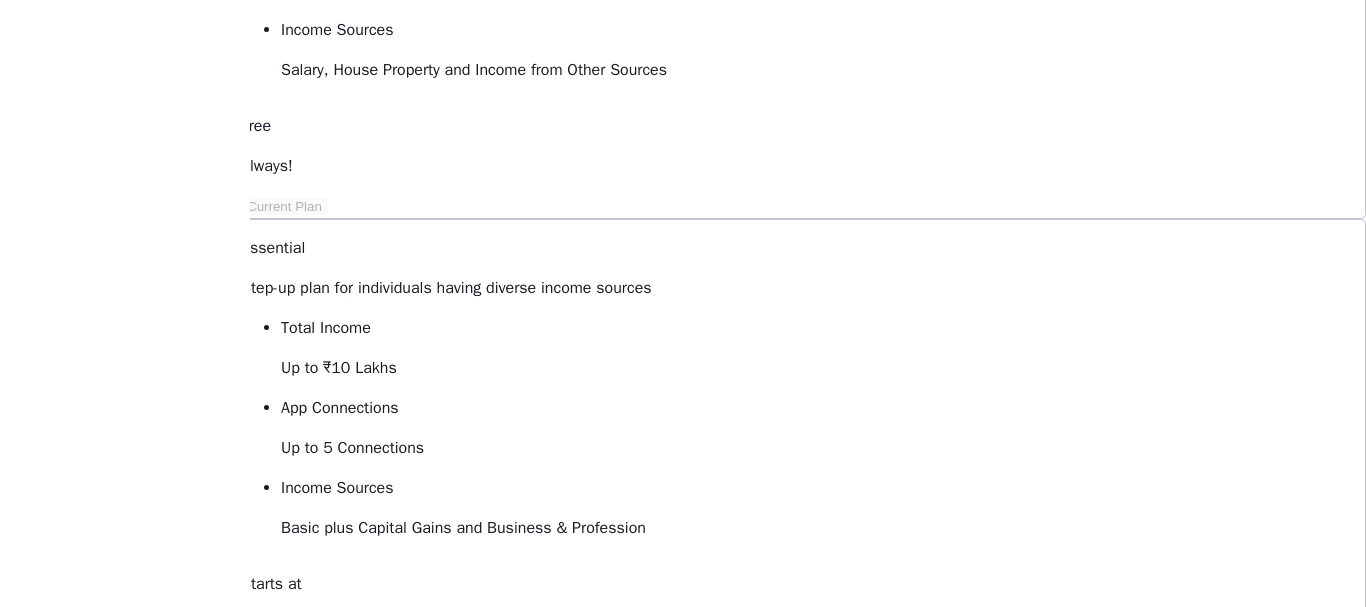 click on "Upgrade to Essential" at bounding box center (335, 712) 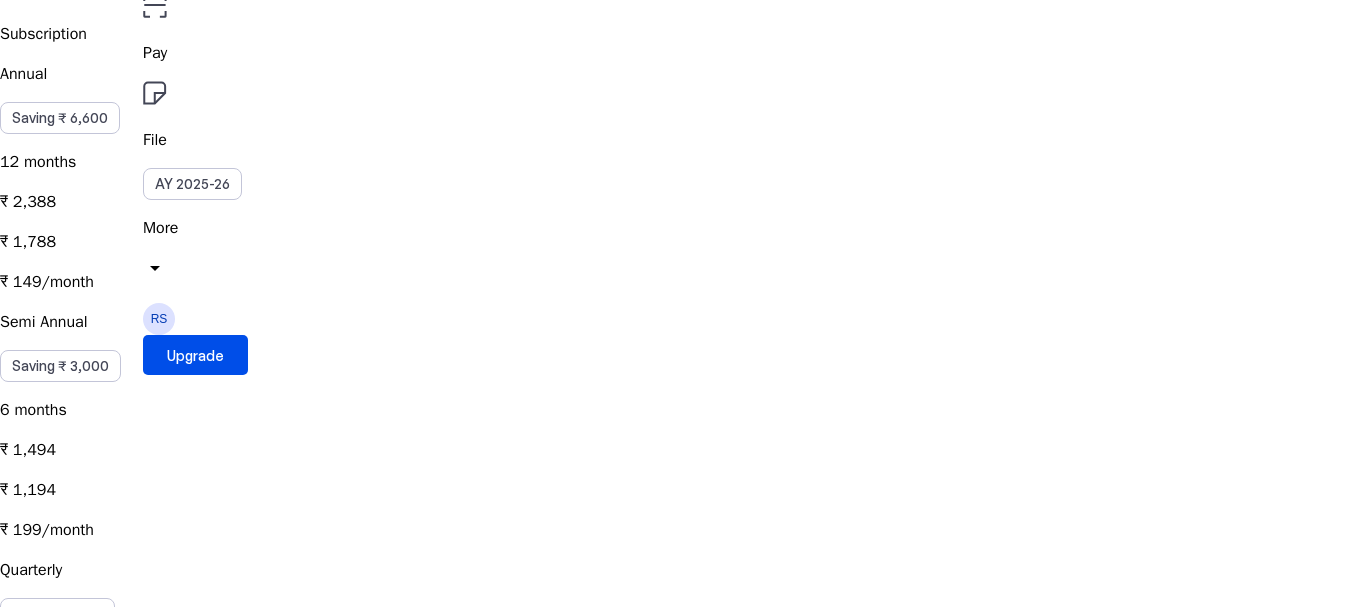 scroll, scrollTop: 300, scrollLeft: 0, axis: vertical 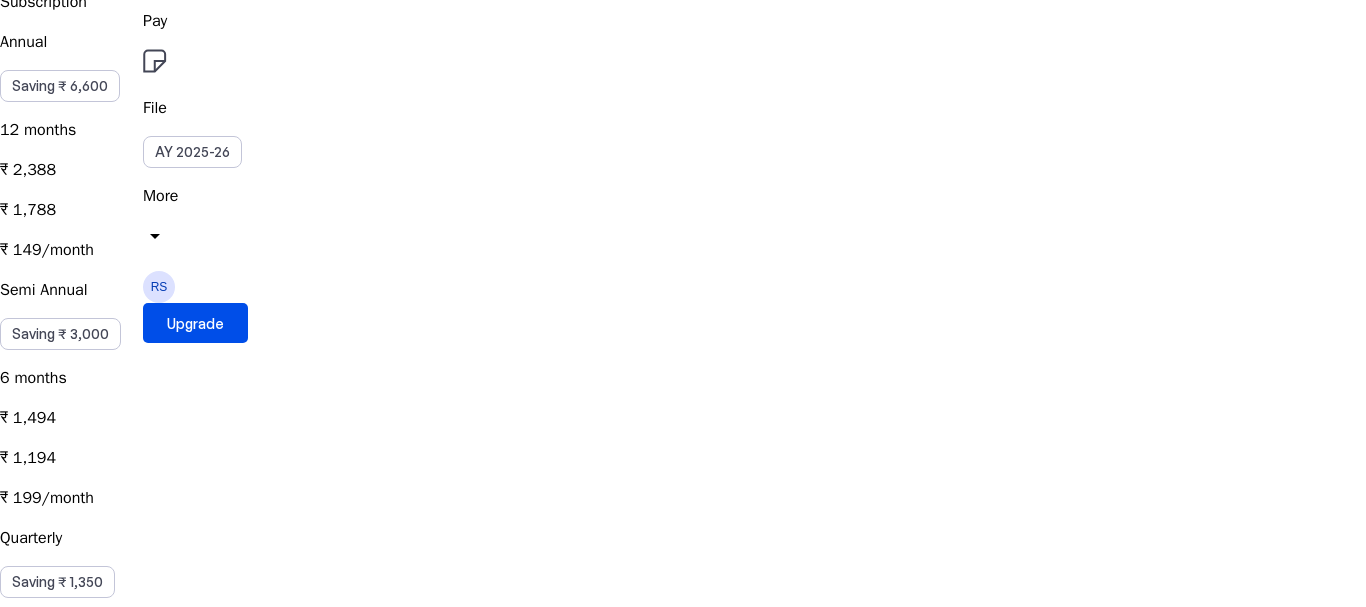 click on "Semi Annual  Saving ₹ 3,000  6 months   ₹ 1,494   ₹ 1,194  ₹ 199/month" at bounding box center [683, 394] 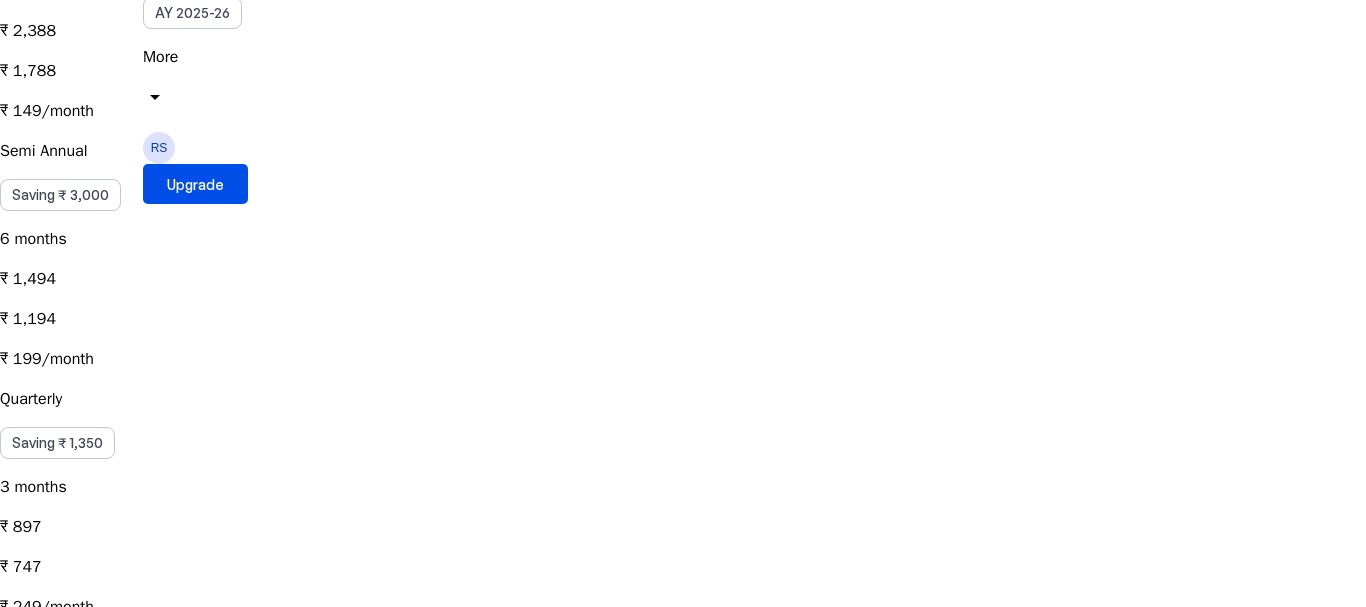 scroll, scrollTop: 500, scrollLeft: 0, axis: vertical 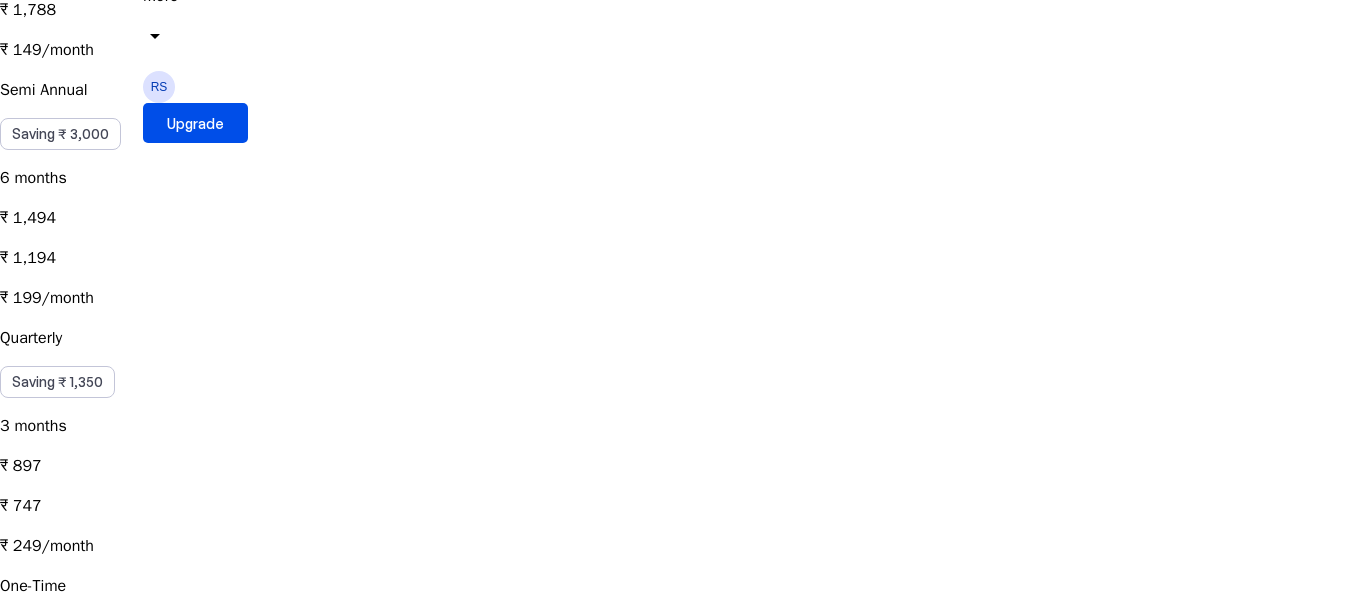 click on "Single Pass Purchasing Essential one time would keep your plan active for 30 days, granting you access to all Essential features during this period." at bounding box center [683, 646] 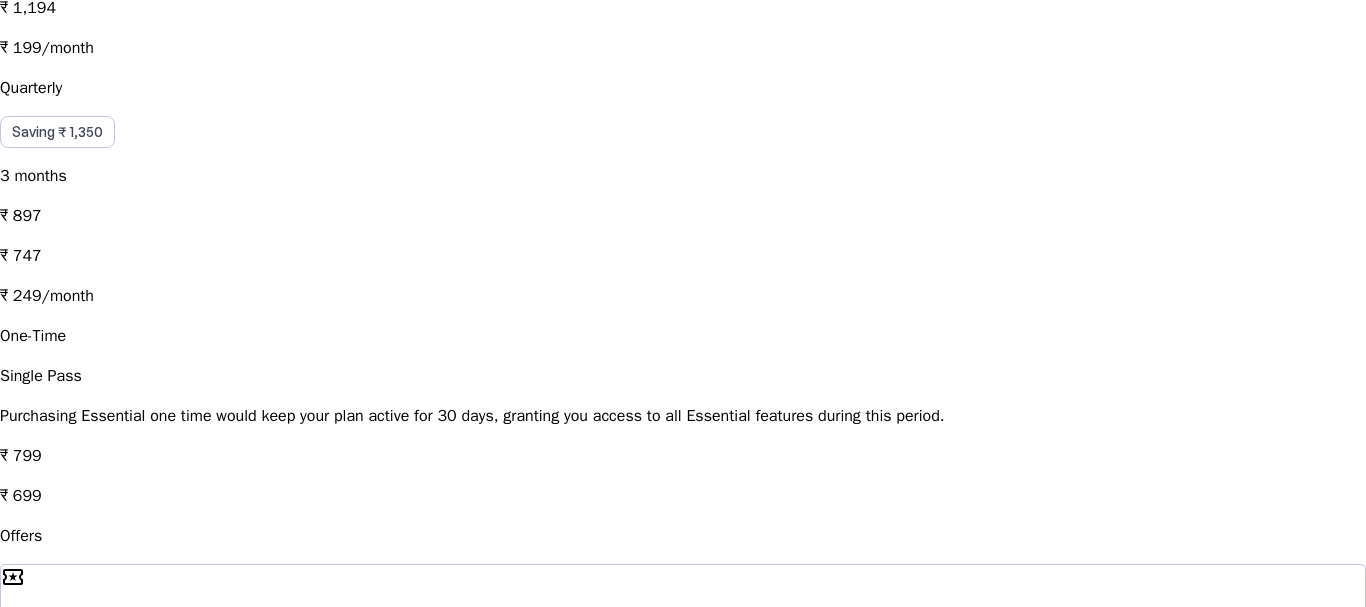 scroll, scrollTop: 800, scrollLeft: 0, axis: vertical 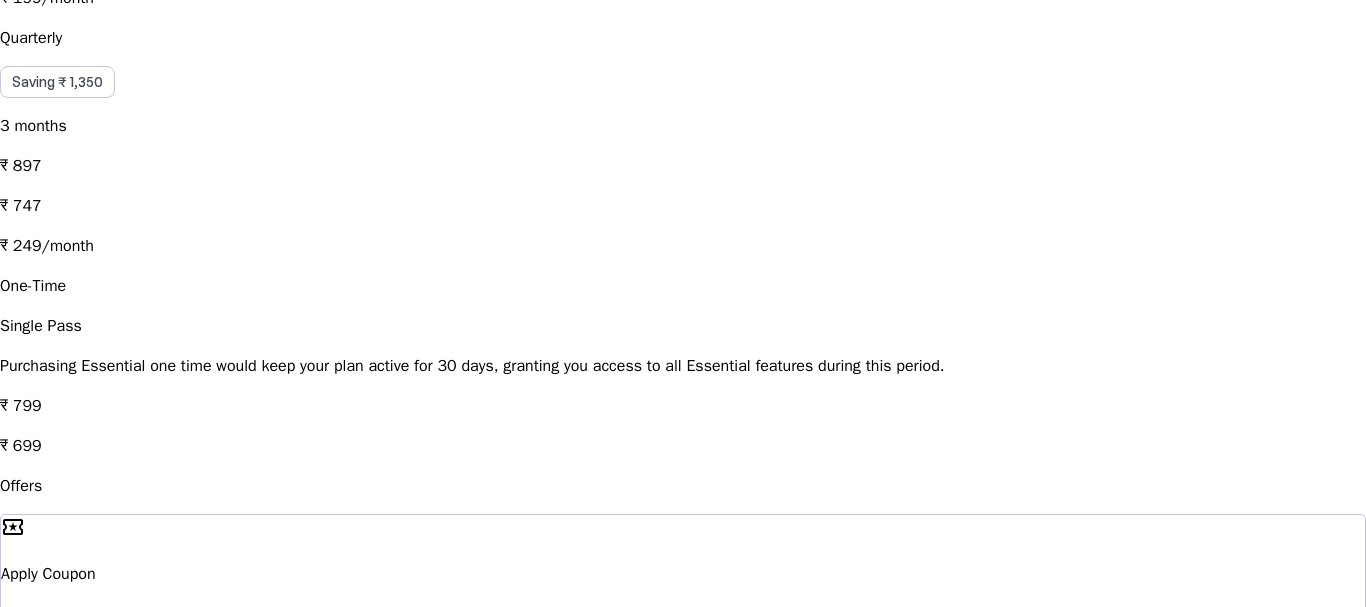 click on "local_activity Apply Coupon chevron_right" at bounding box center (683, 574) 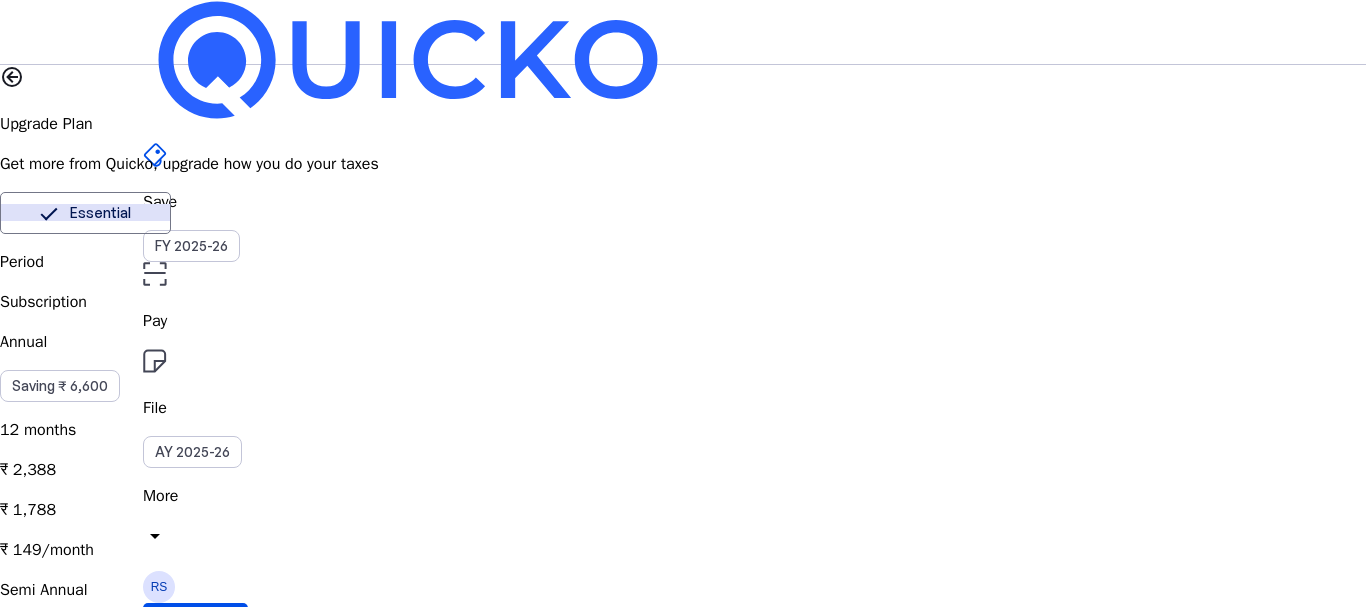 click on "cancel" at bounding box center [12, 2388] 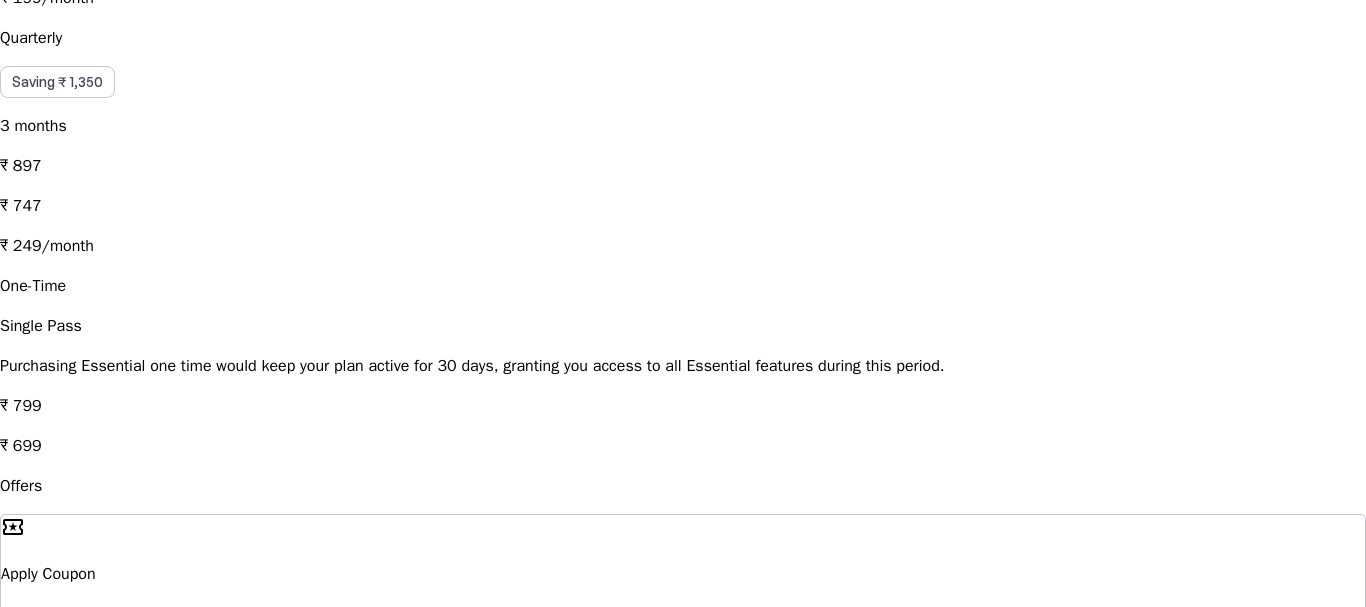 click on "Select state" at bounding box center [101, 758] 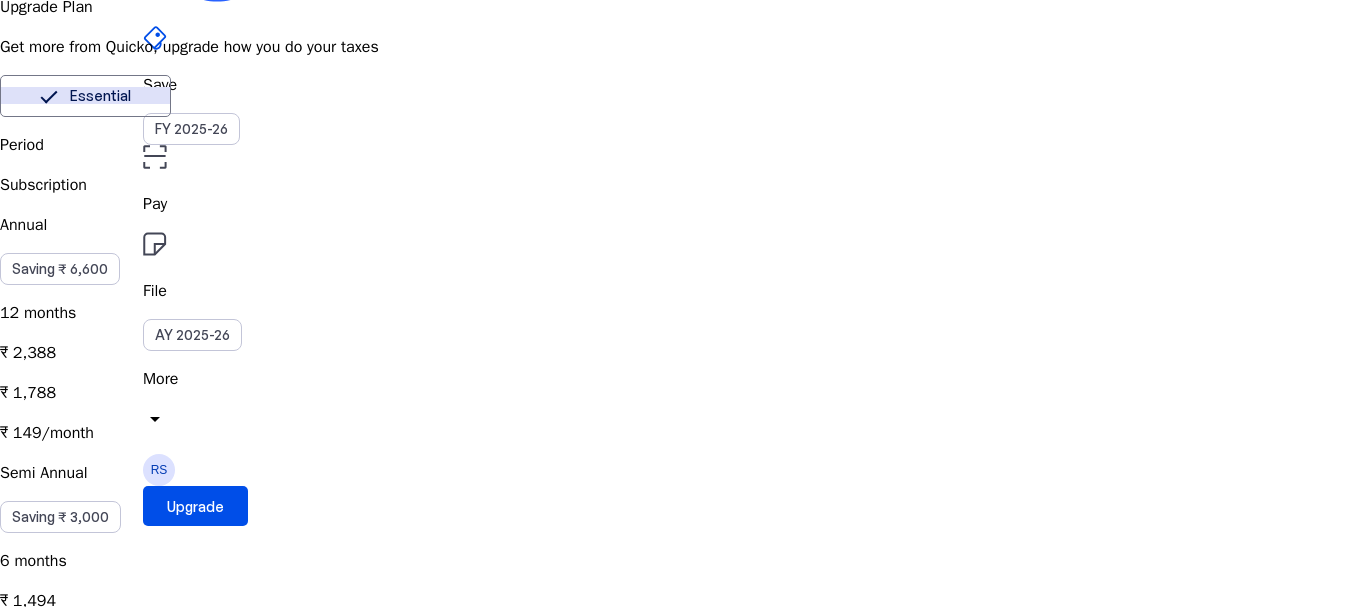 scroll, scrollTop: 100, scrollLeft: 0, axis: vertical 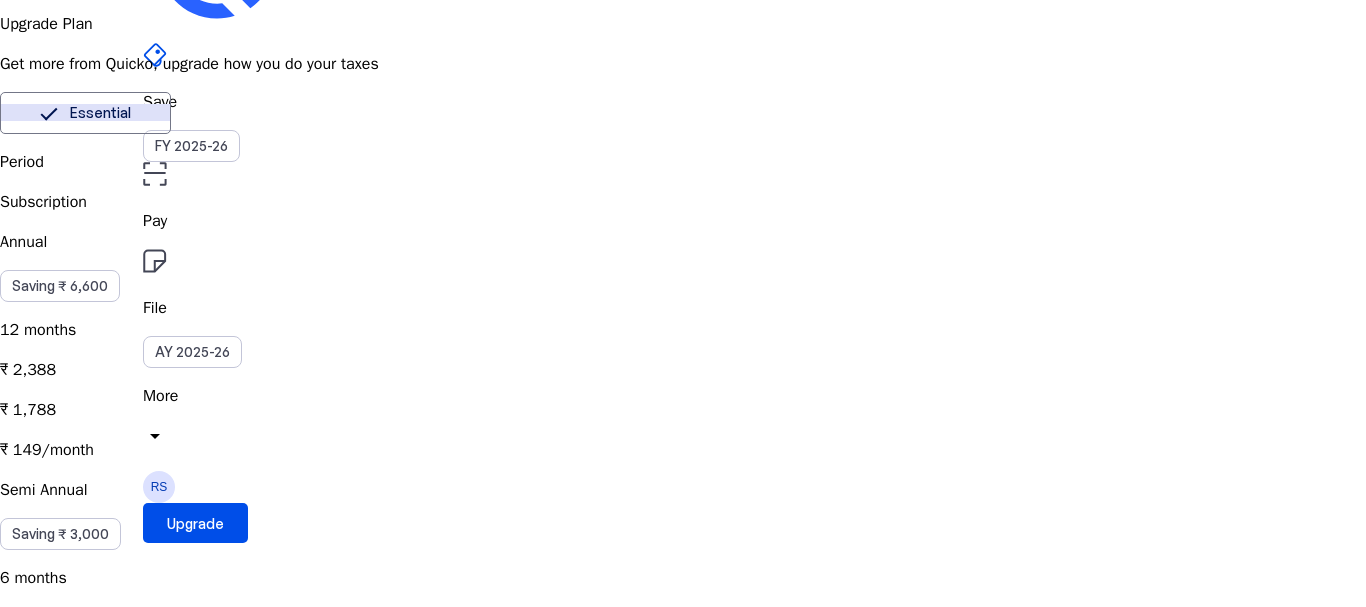 click on "Elite" at bounding box center [255, 113] 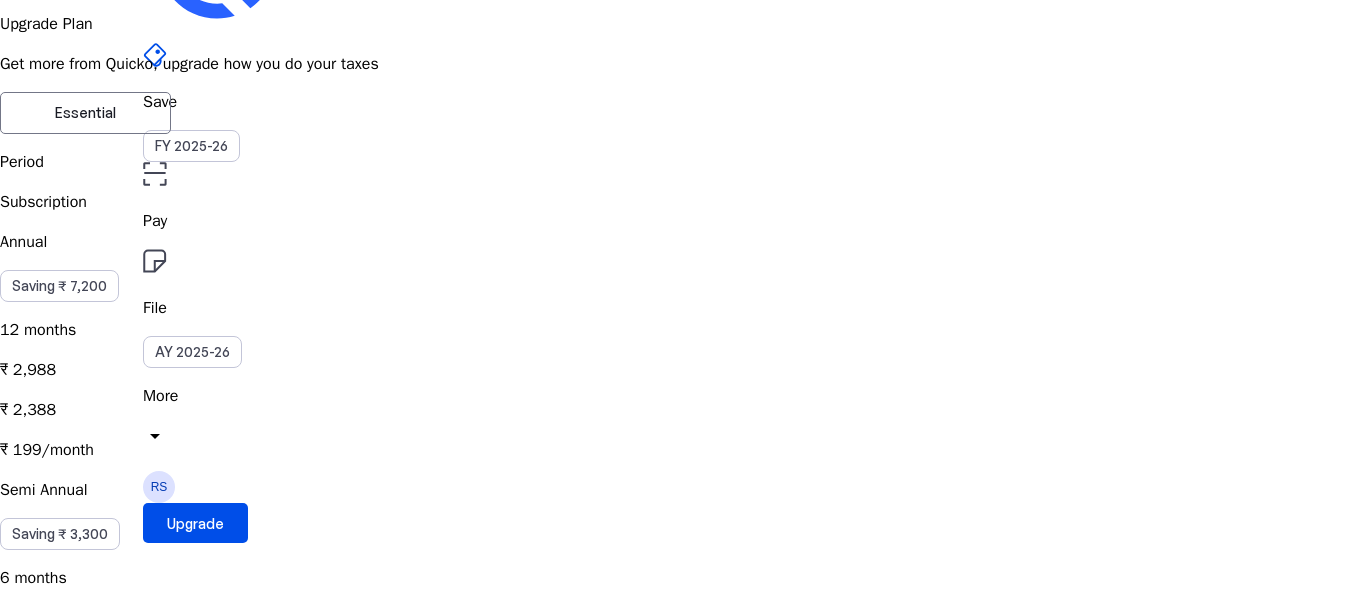 click on "Essential" at bounding box center [85, 113] 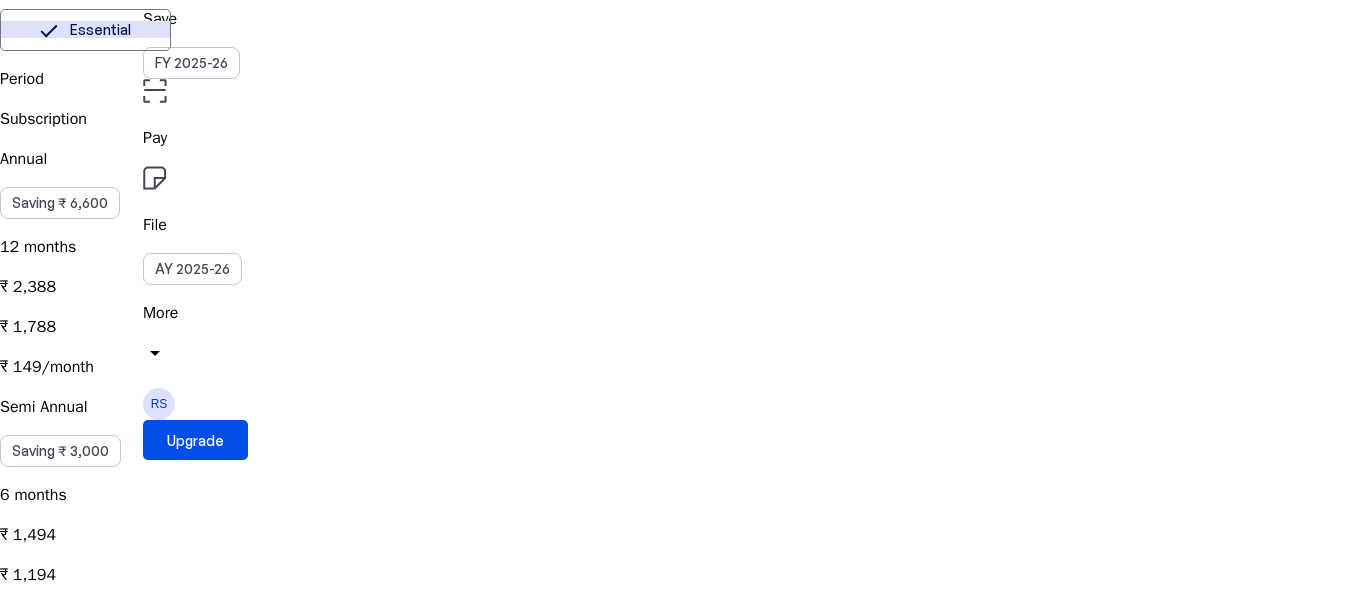 scroll, scrollTop: 0, scrollLeft: 0, axis: both 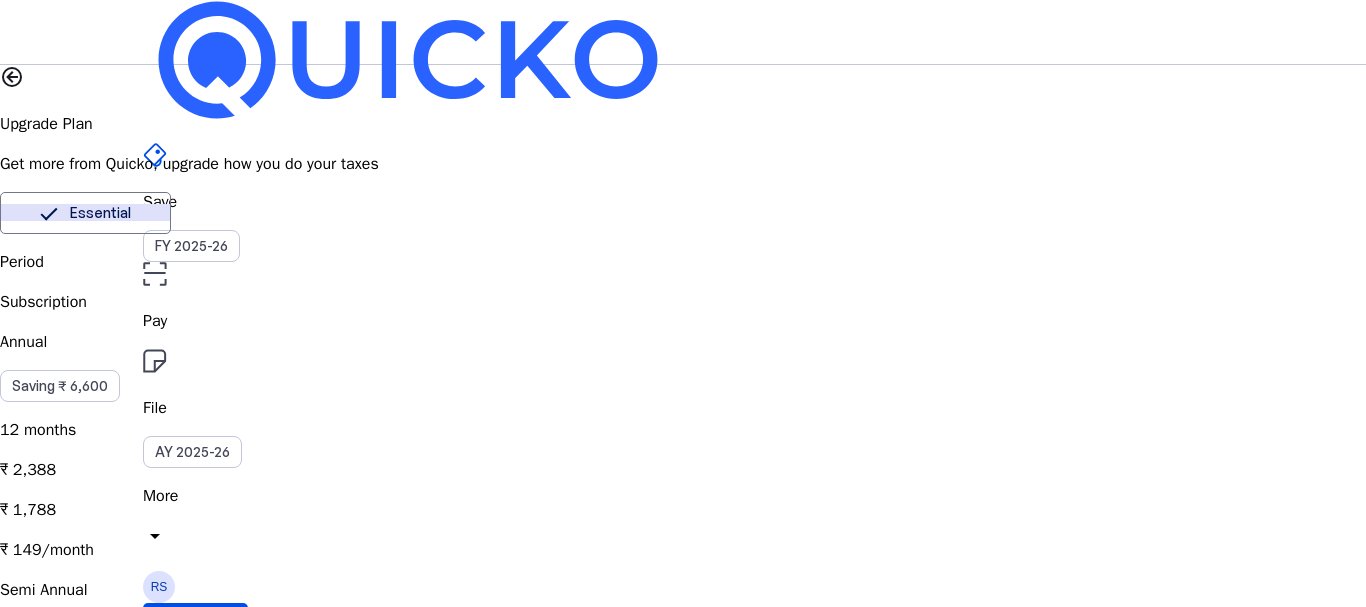 click at bounding box center [12, 77] 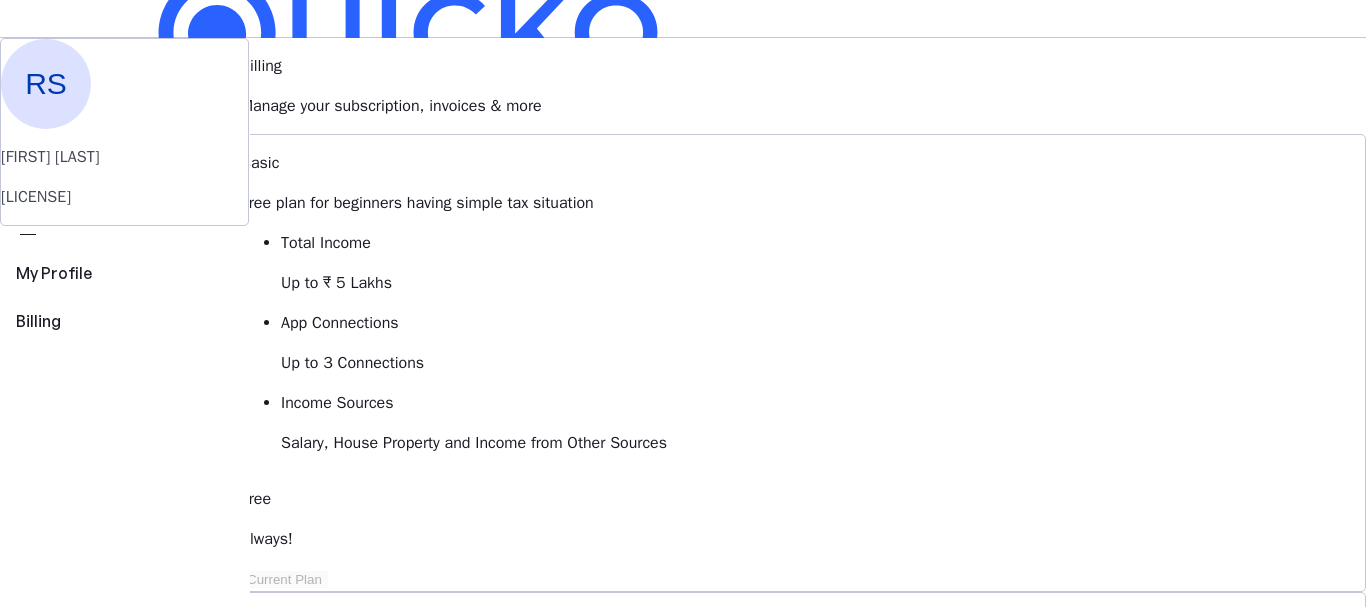 scroll, scrollTop: 0, scrollLeft: 0, axis: both 